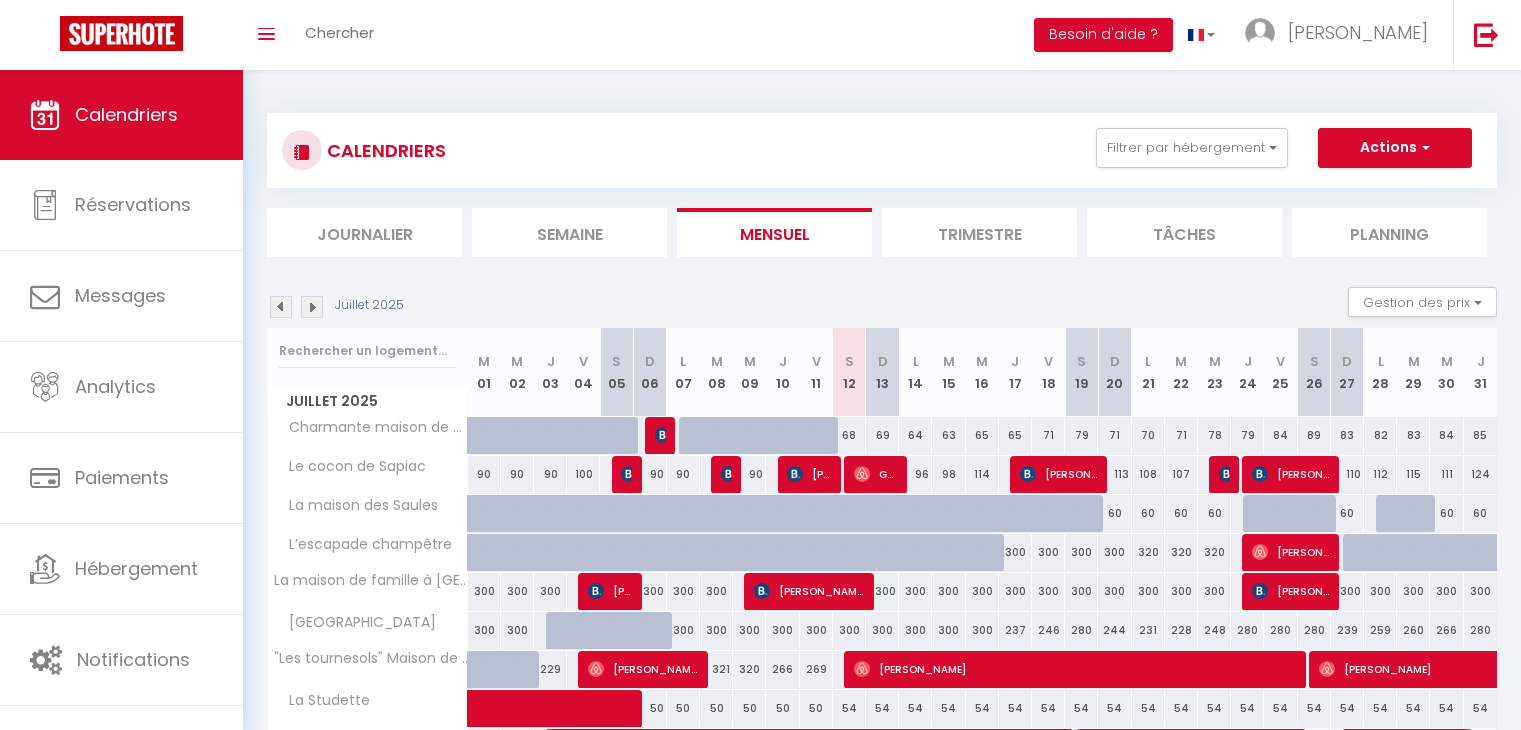 scroll, scrollTop: 120, scrollLeft: 0, axis: vertical 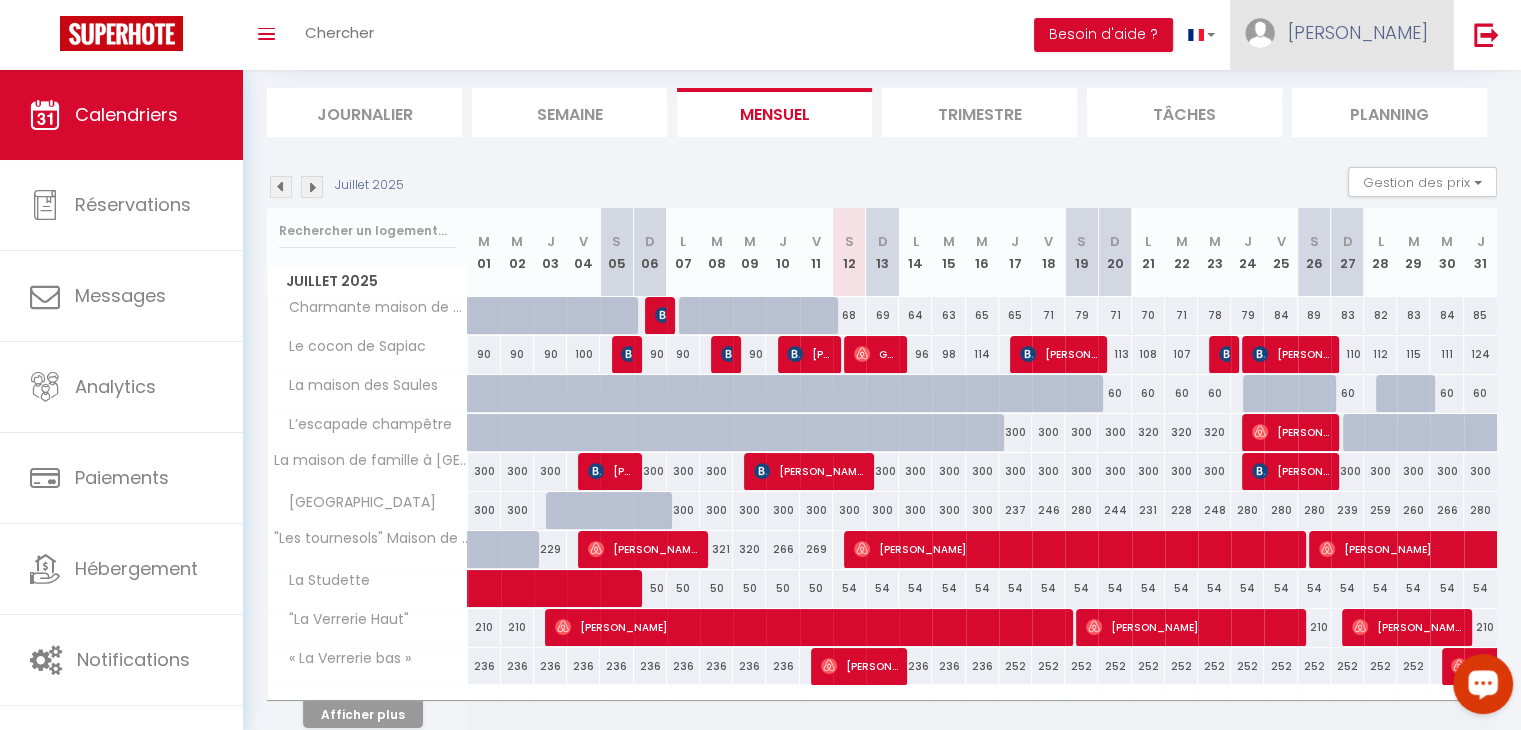 click on "[PERSON_NAME]" at bounding box center [1341, 35] 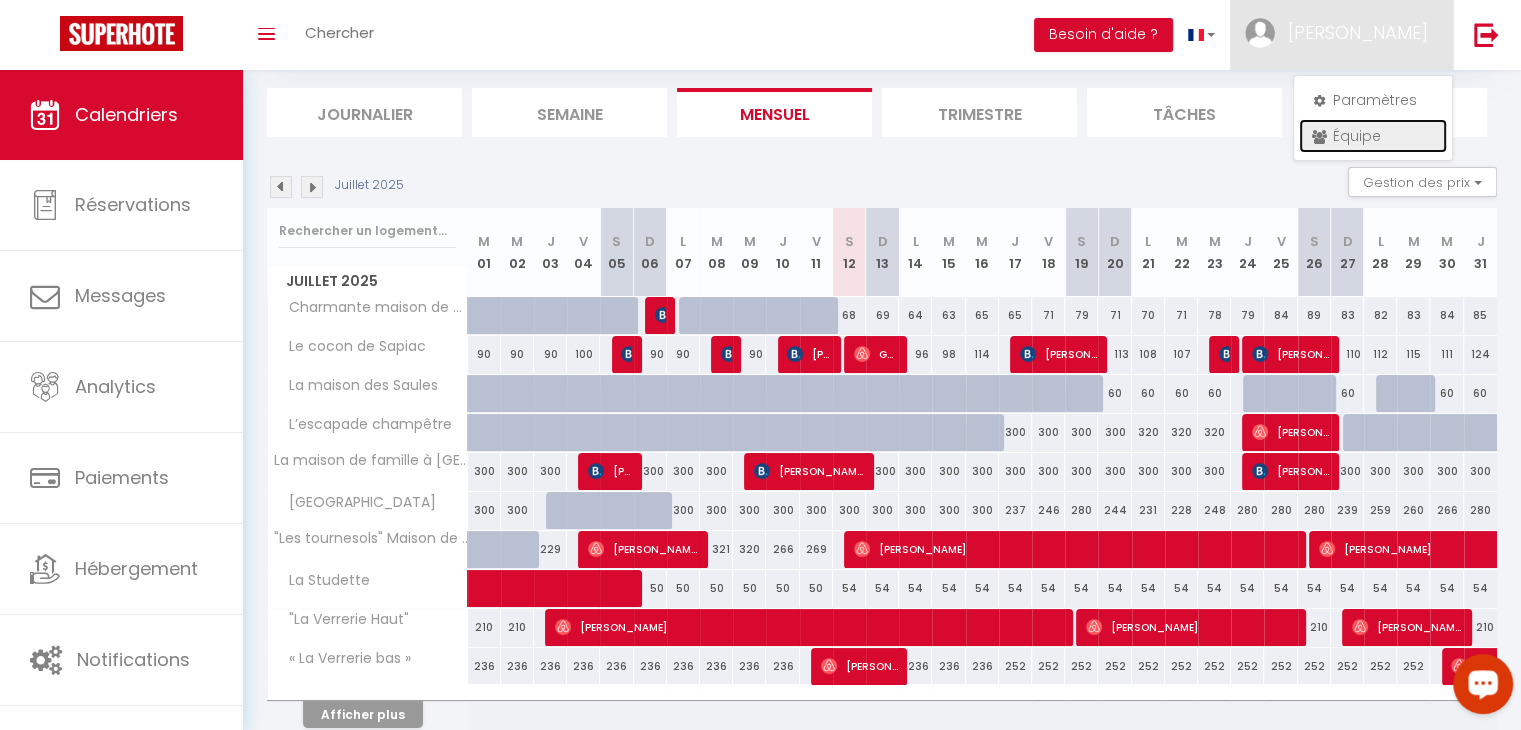 click on "Équipe" at bounding box center [1373, 136] 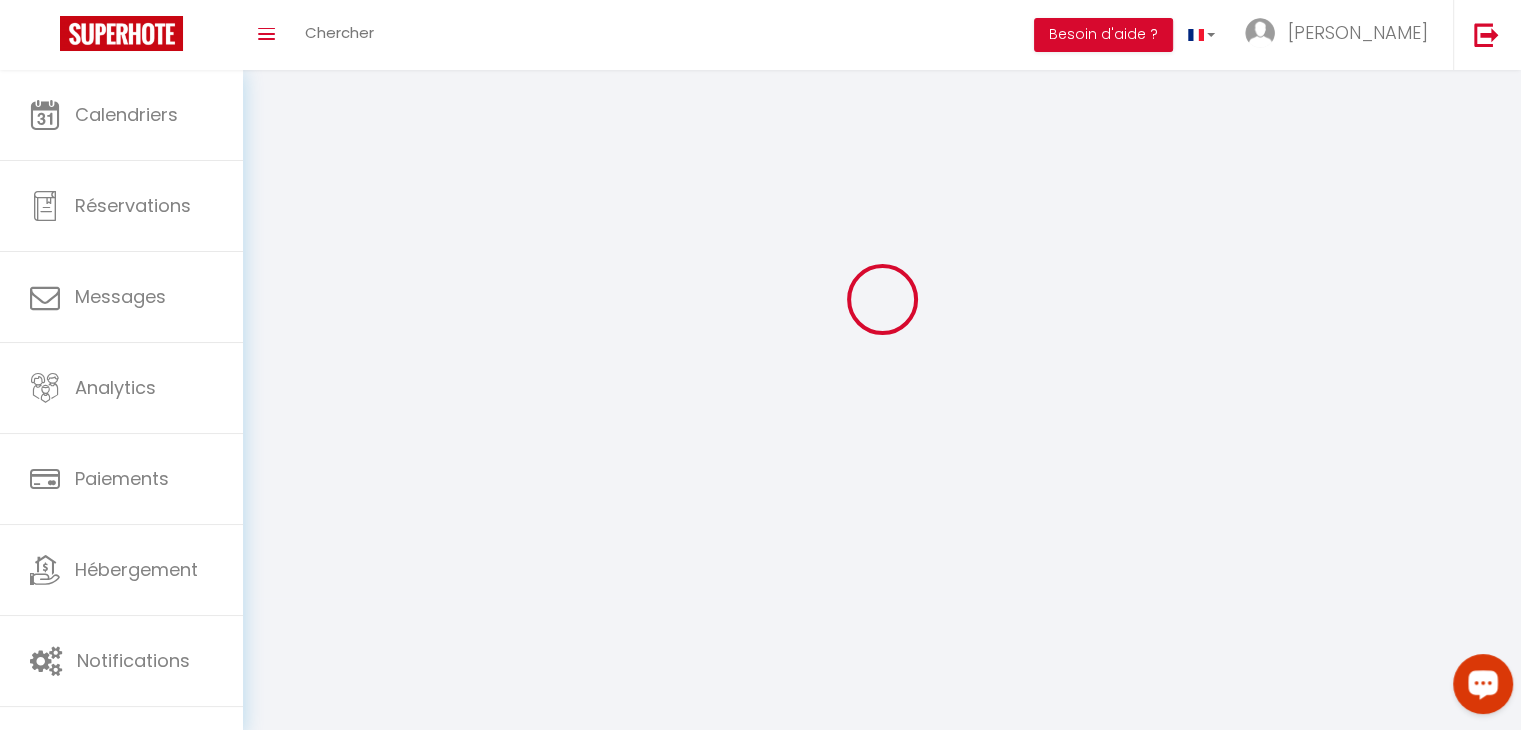 scroll, scrollTop: 0, scrollLeft: 0, axis: both 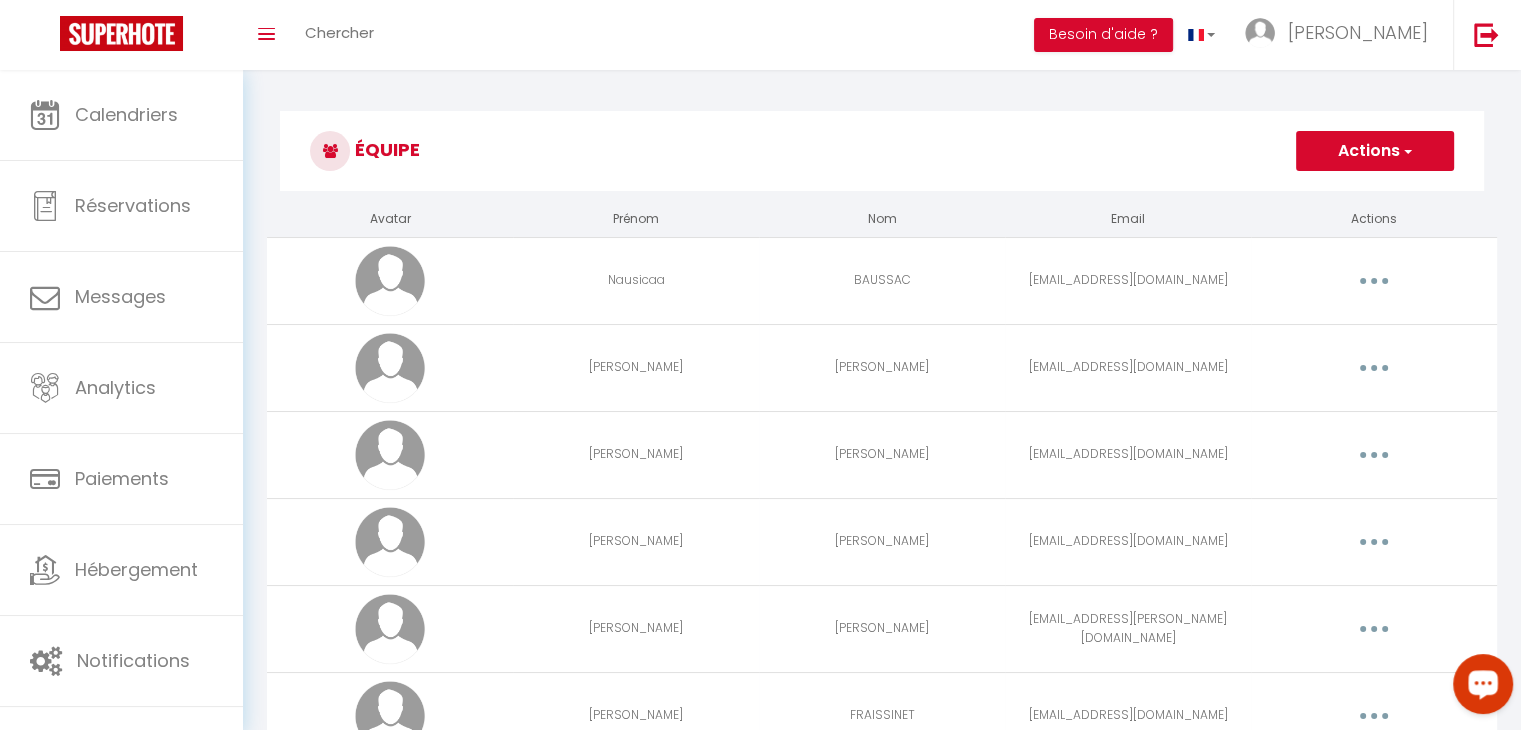 click on "Actions" at bounding box center [1375, 151] 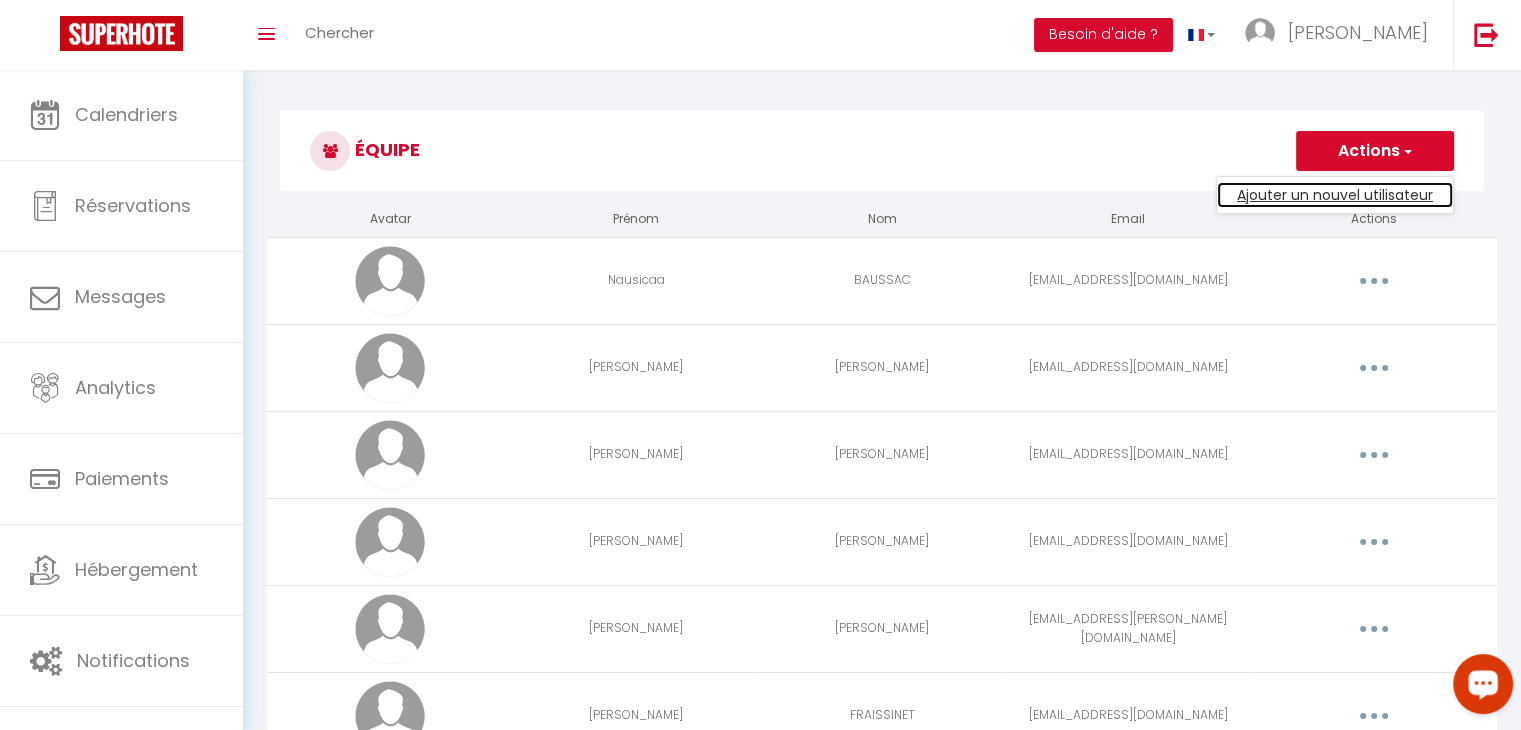 click on "Ajouter un nouvel utilisateur" at bounding box center (1335, 195) 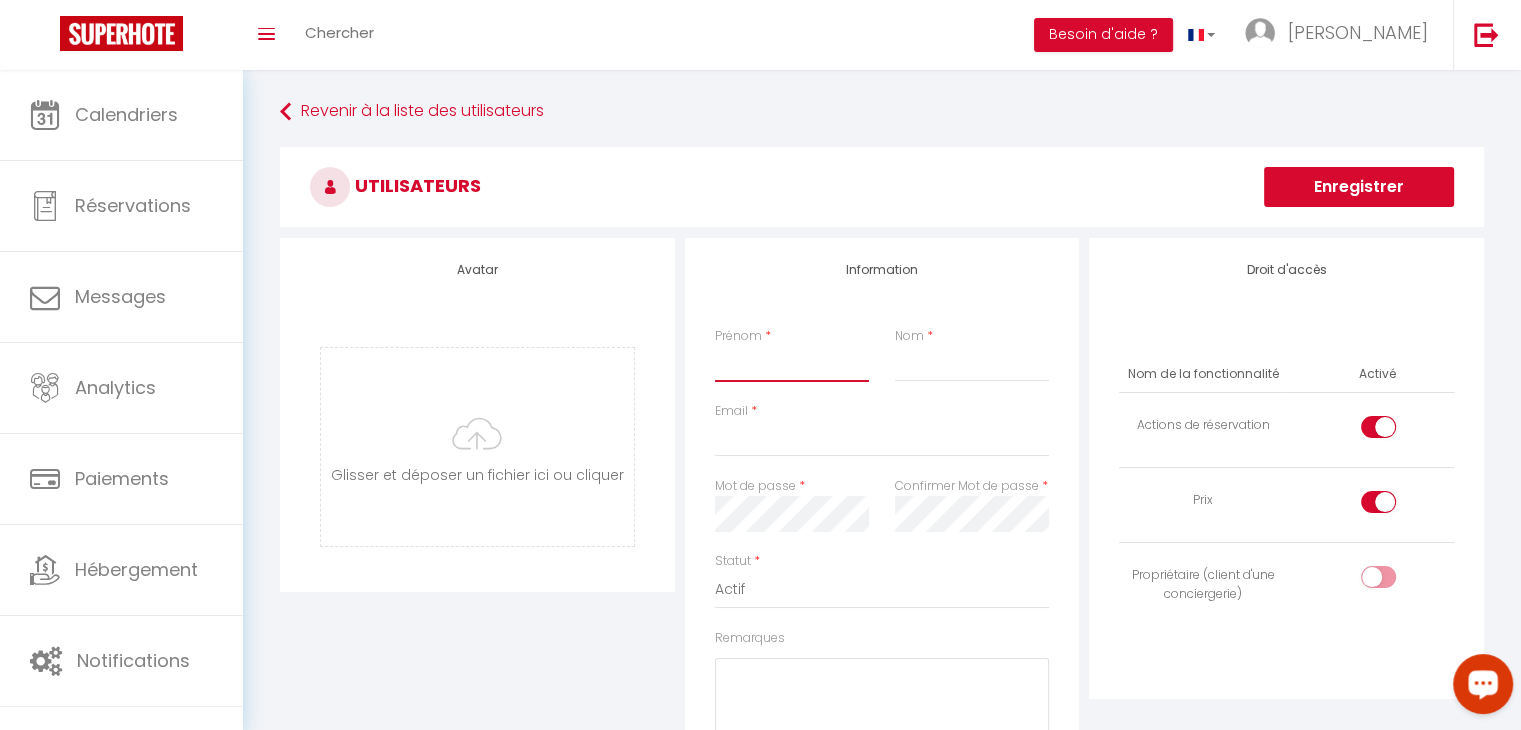 click on "Prénom" at bounding box center [792, 364] 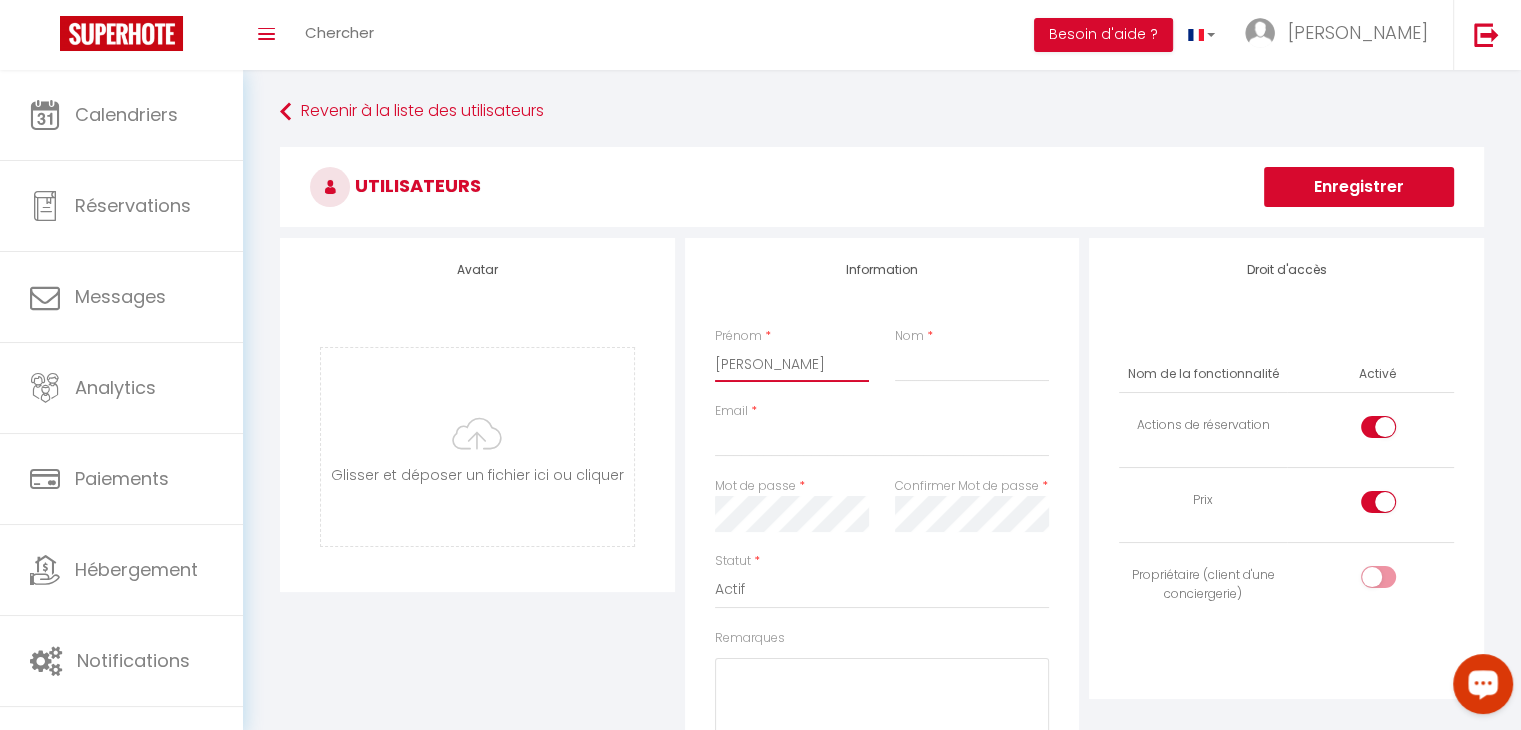 type on "[PERSON_NAME]" 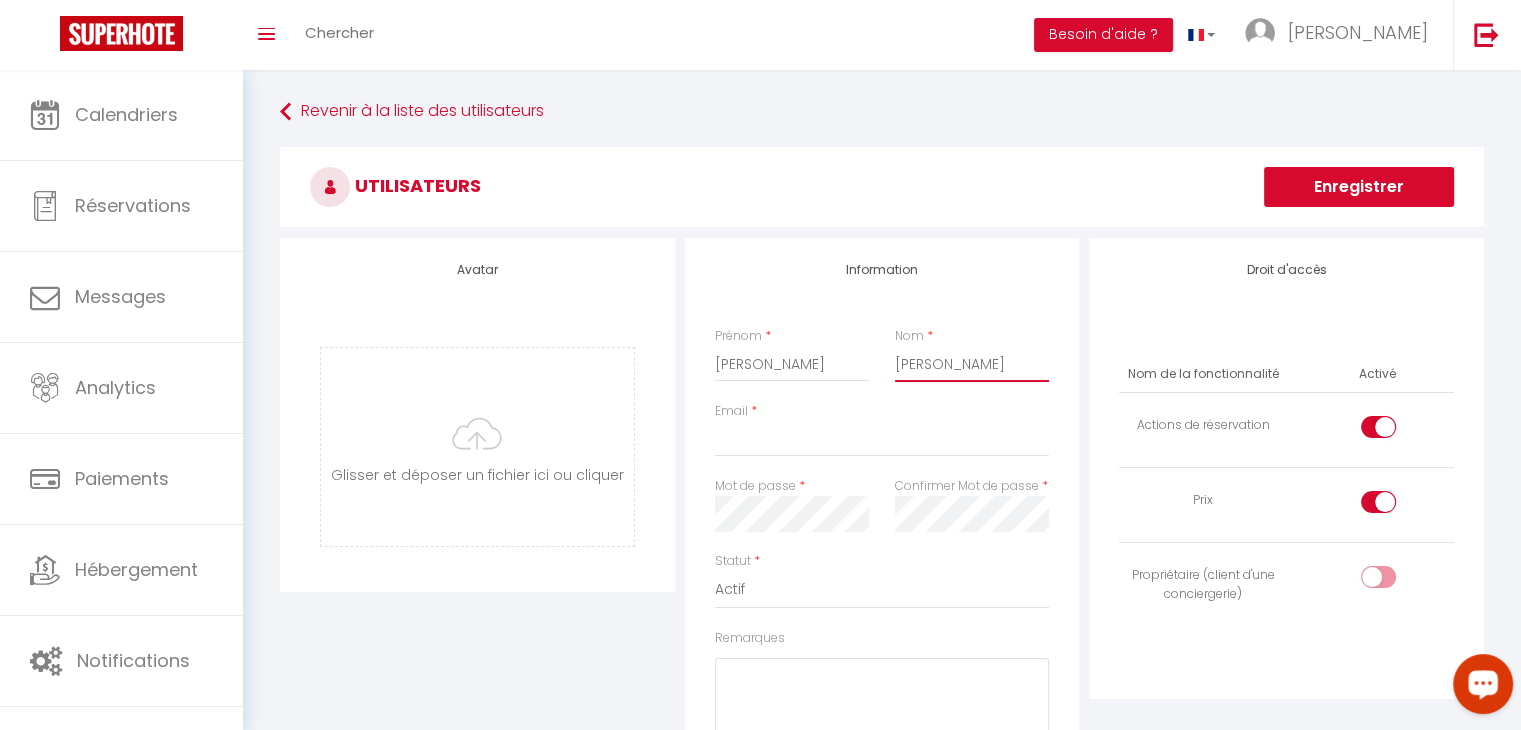 type on "[PERSON_NAME]" 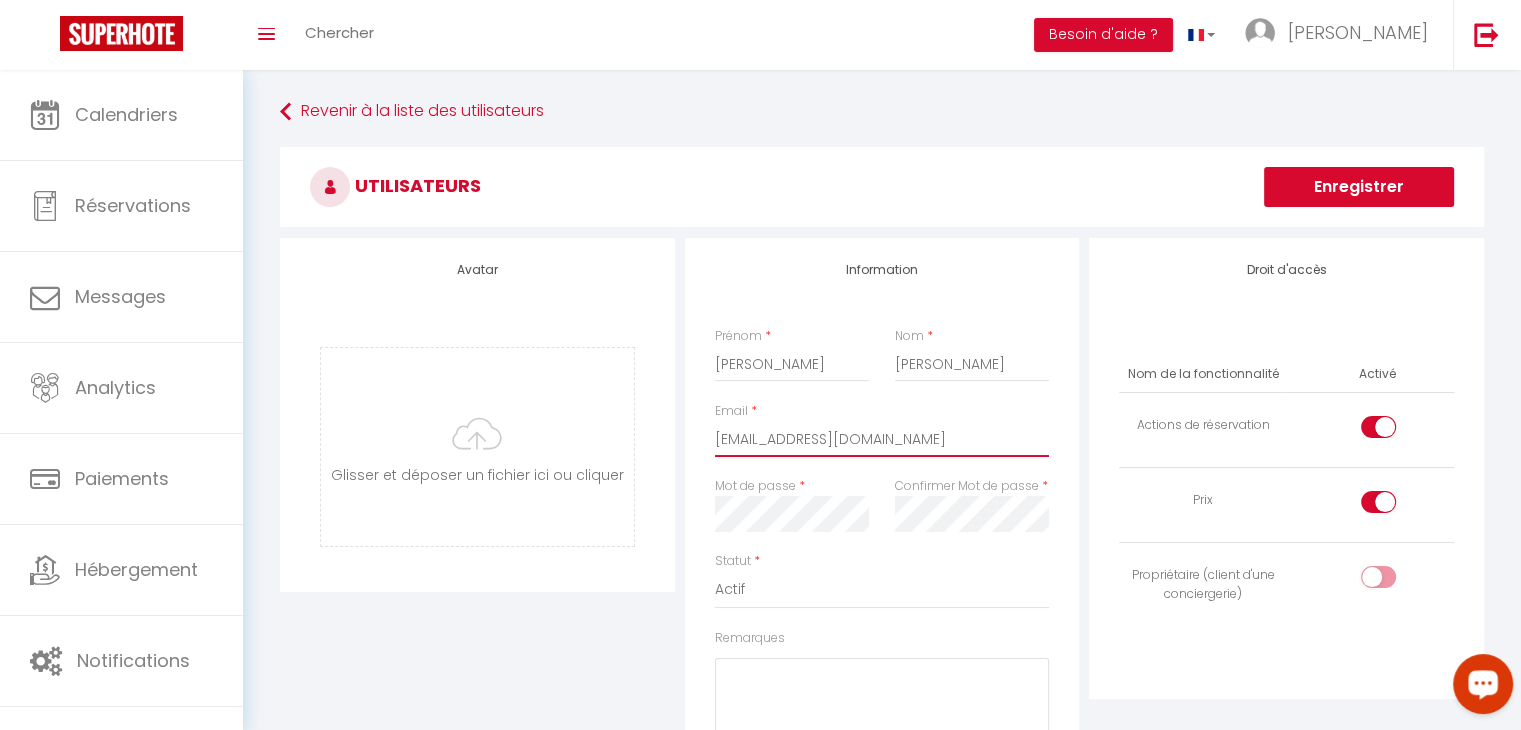 type on "[EMAIL_ADDRESS][DOMAIN_NAME]" 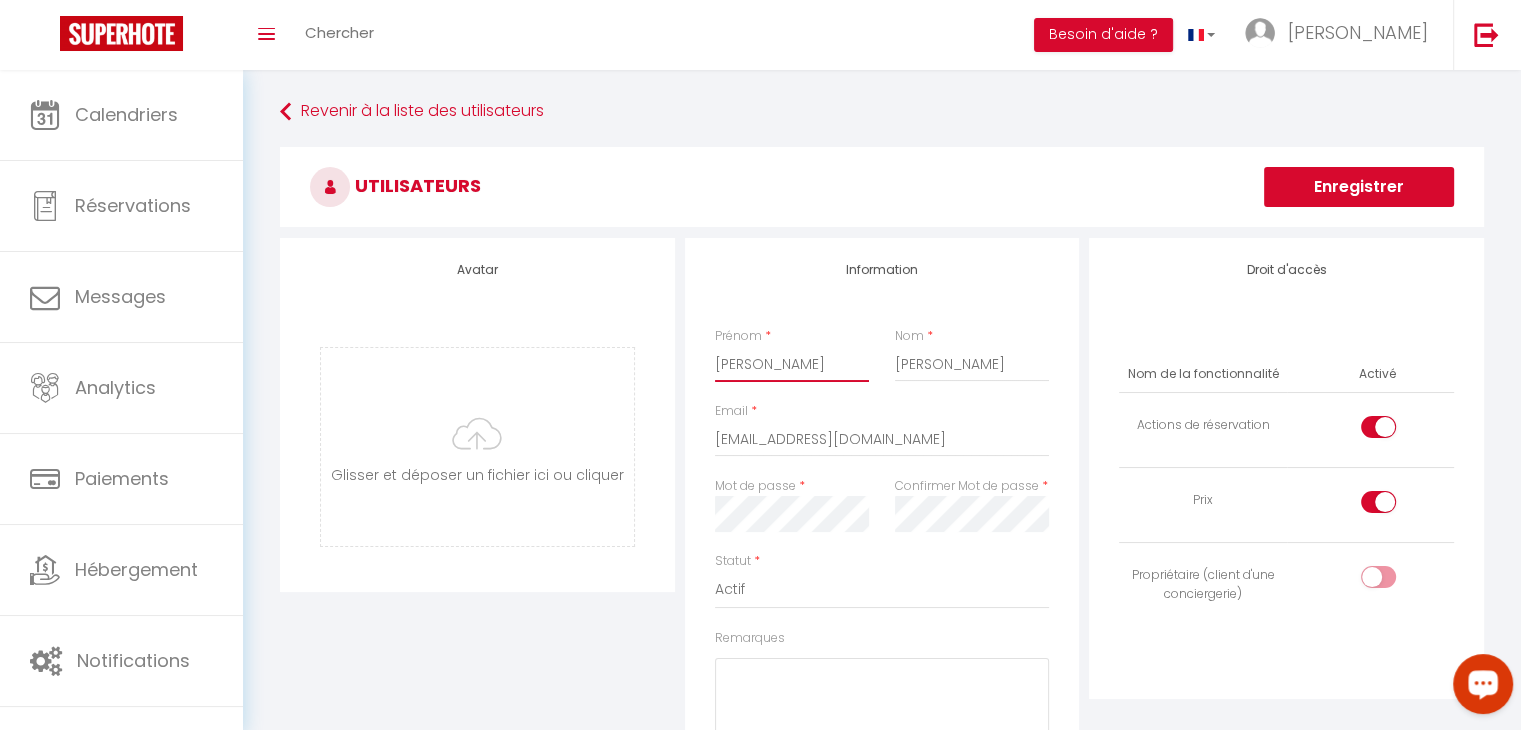 click on "[PERSON_NAME]" at bounding box center (792, 364) 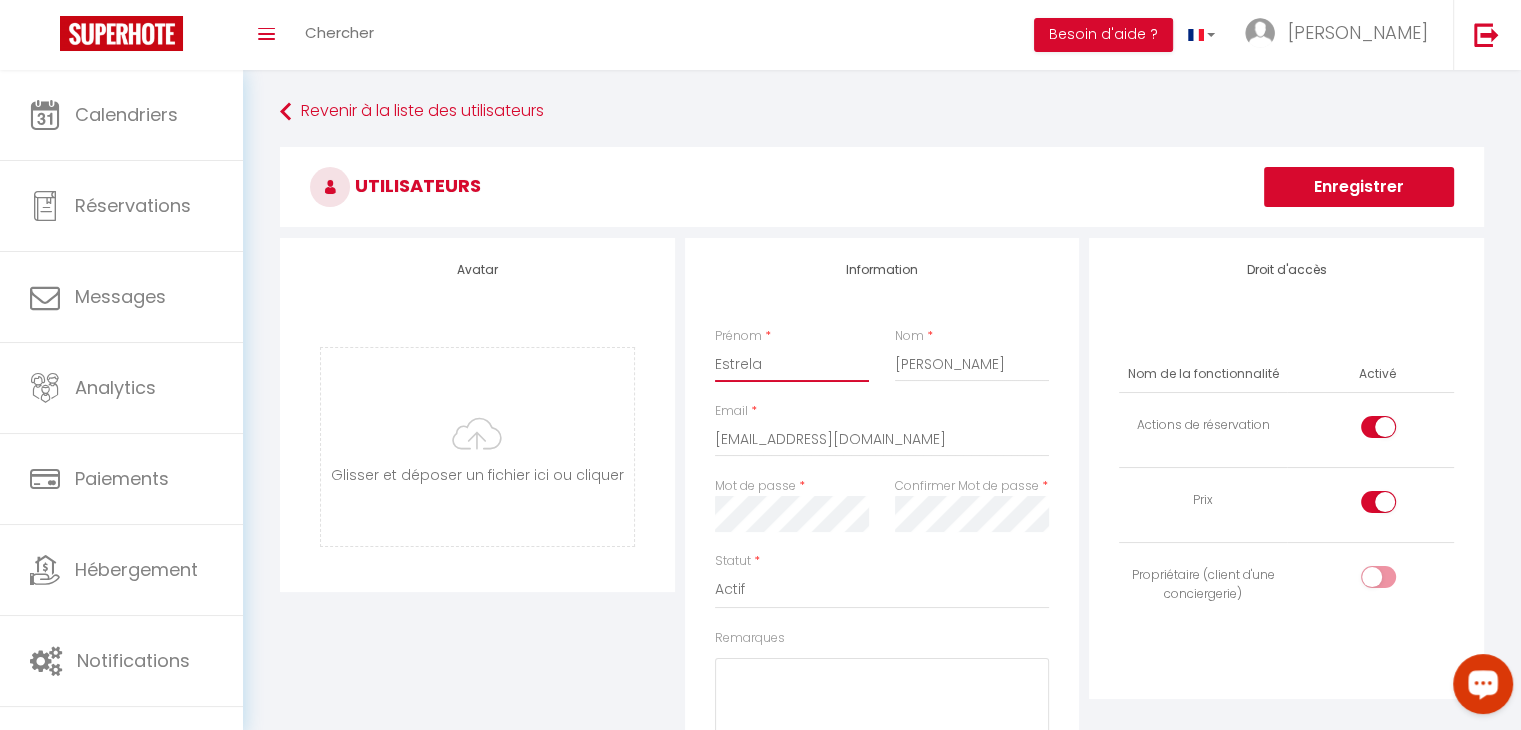 type on "Estrela" 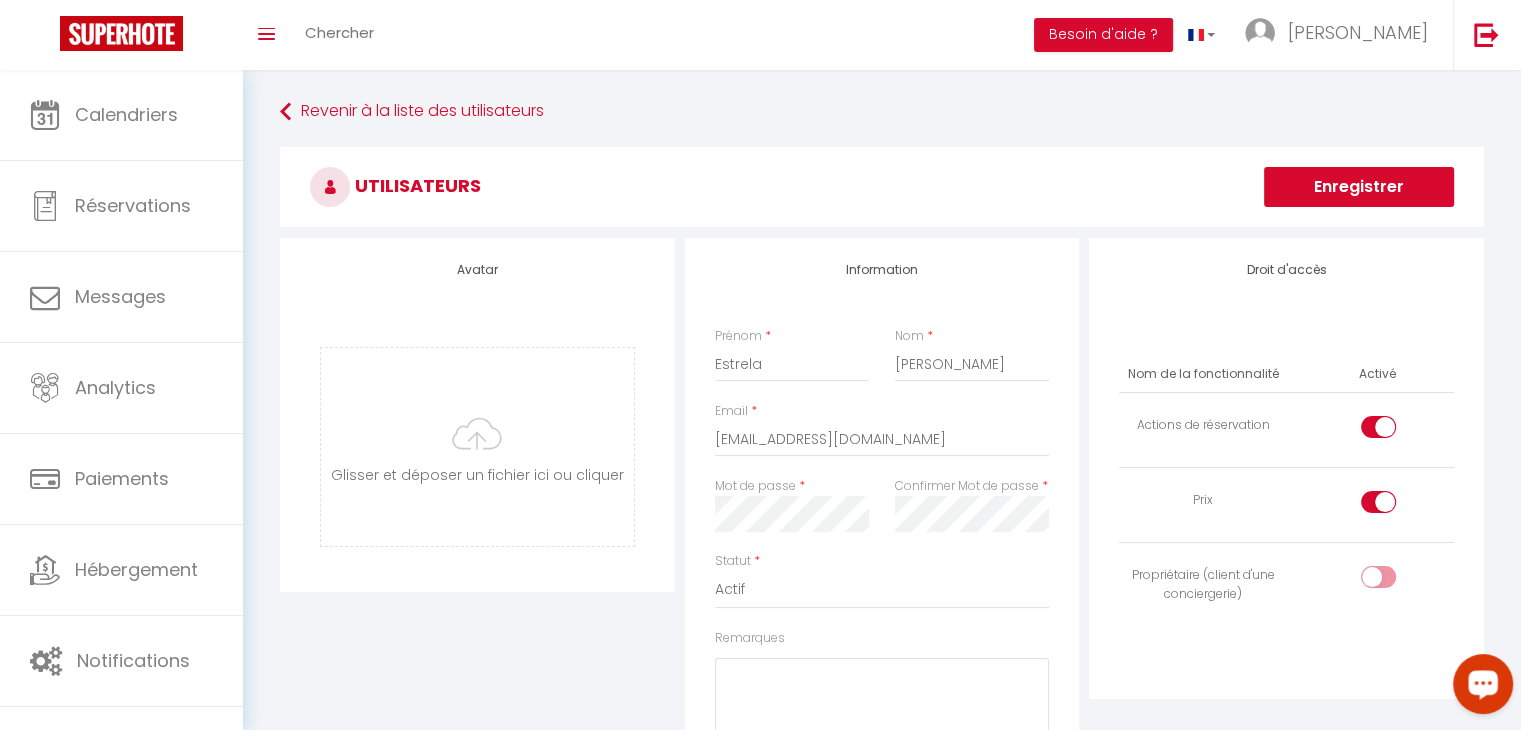 click at bounding box center [1378, 502] 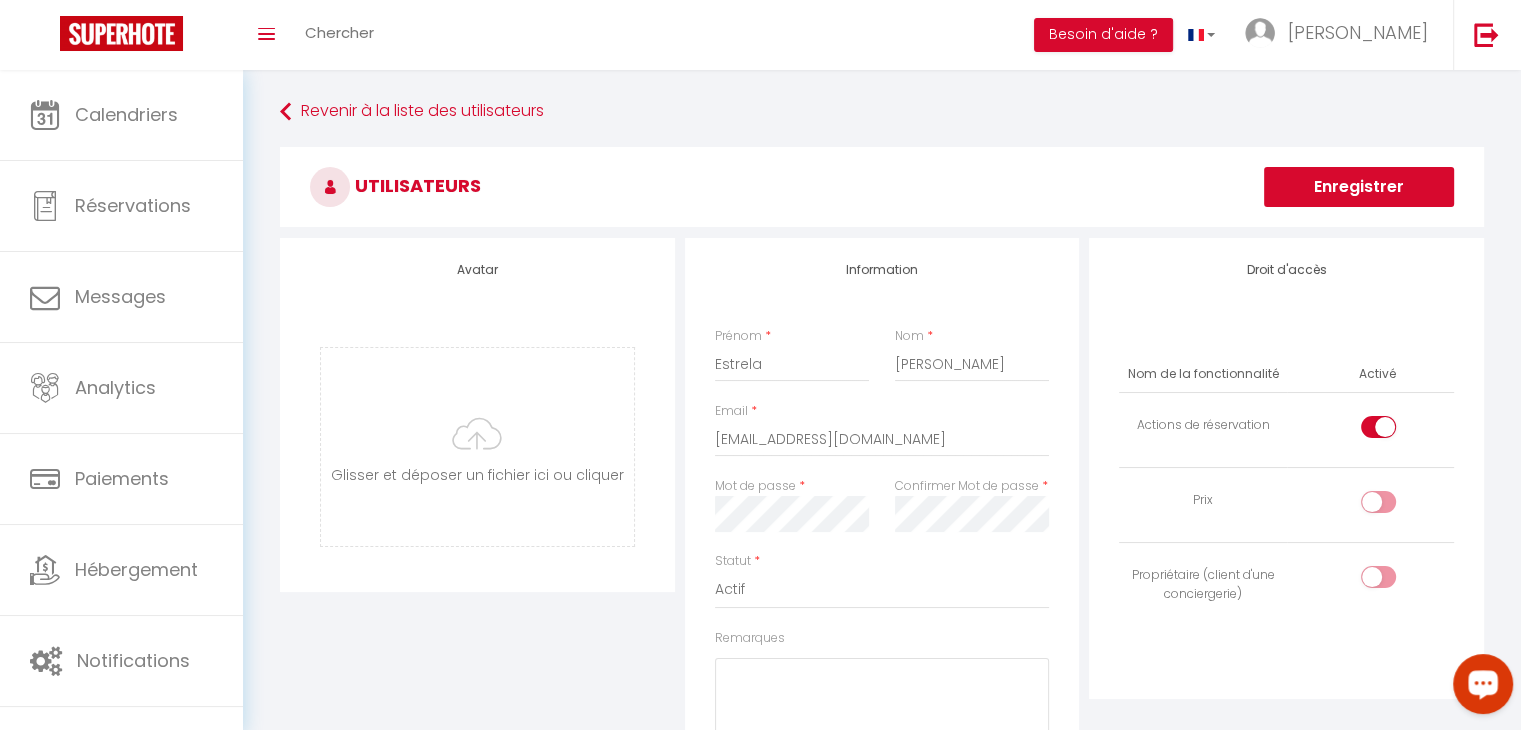 click at bounding box center (1395, 431) 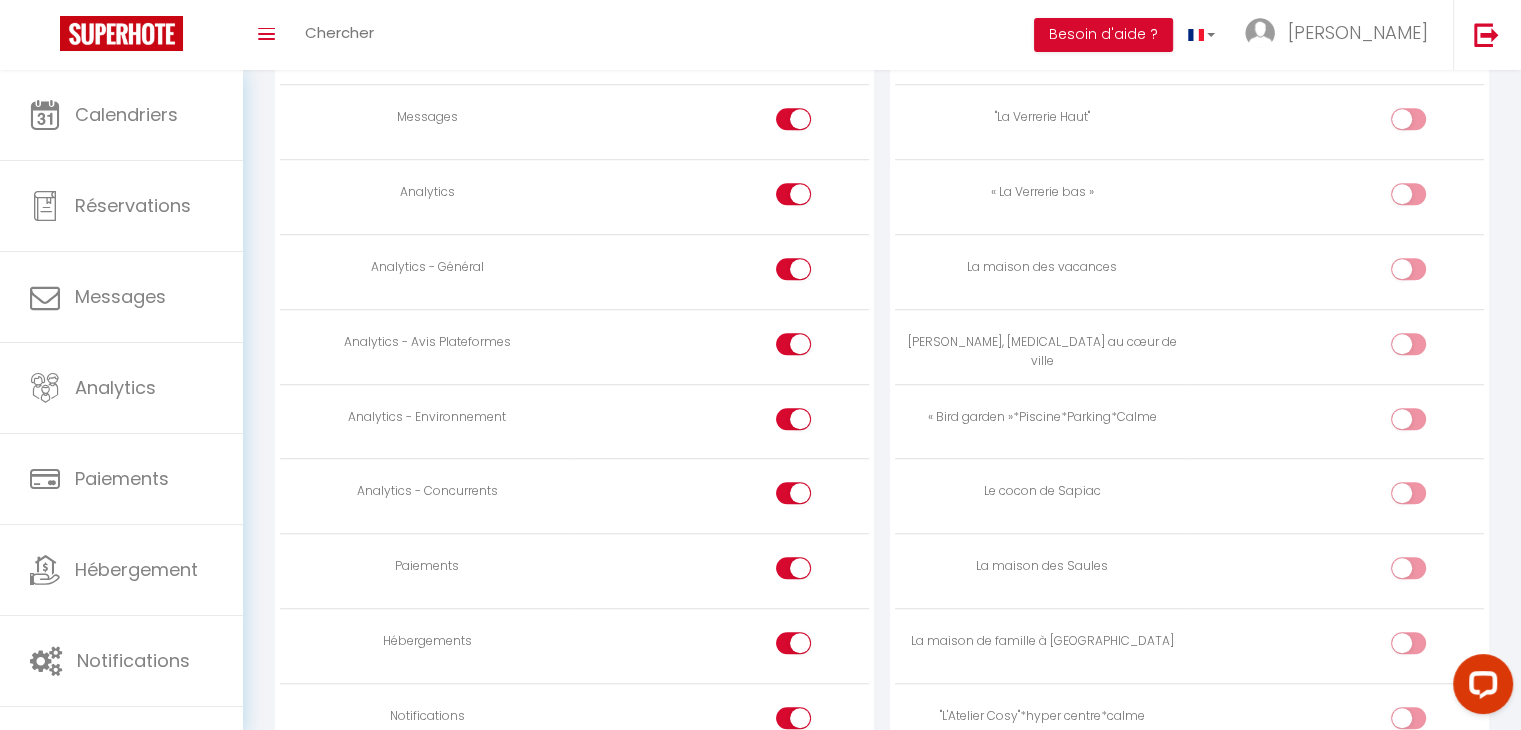 scroll, scrollTop: 1506, scrollLeft: 0, axis: vertical 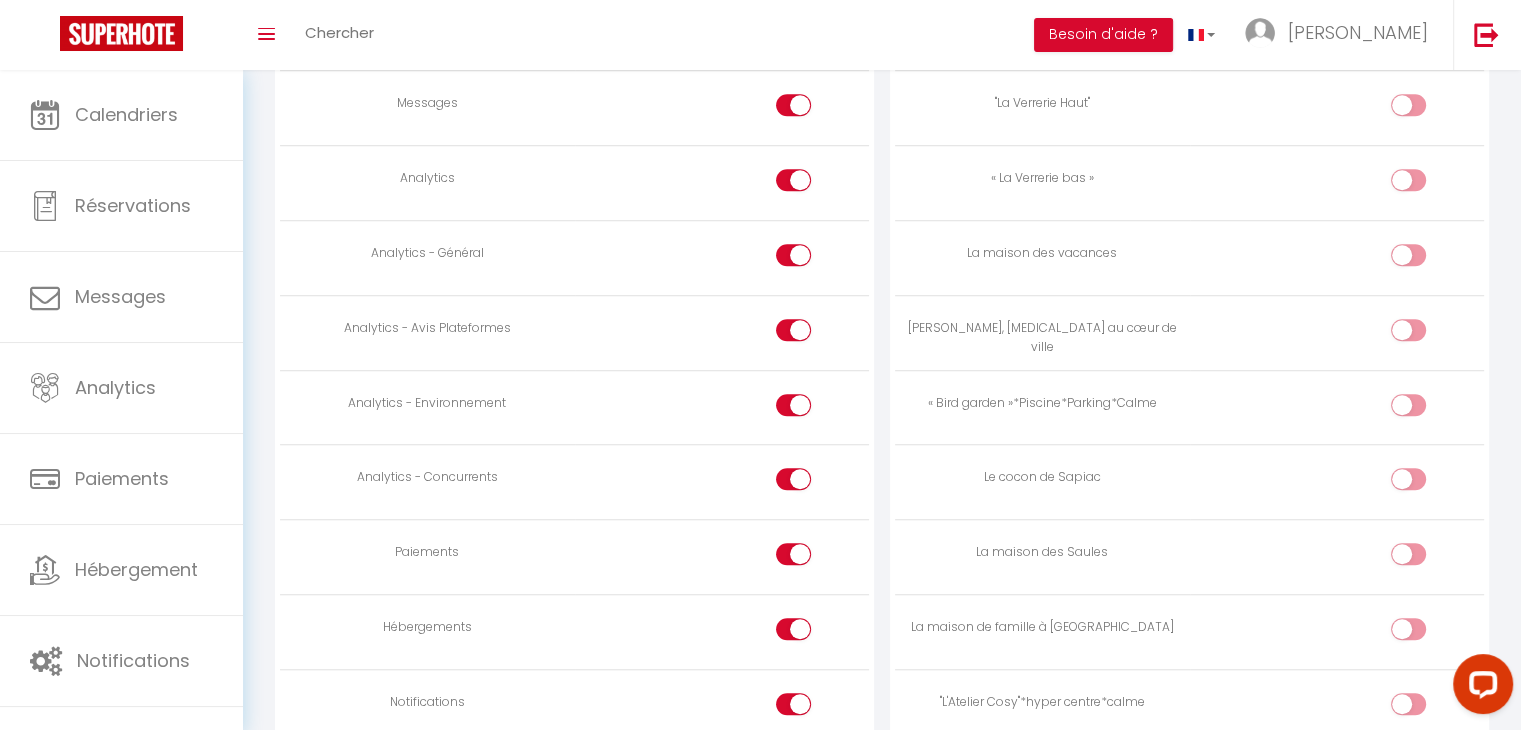 click at bounding box center (1408, 629) 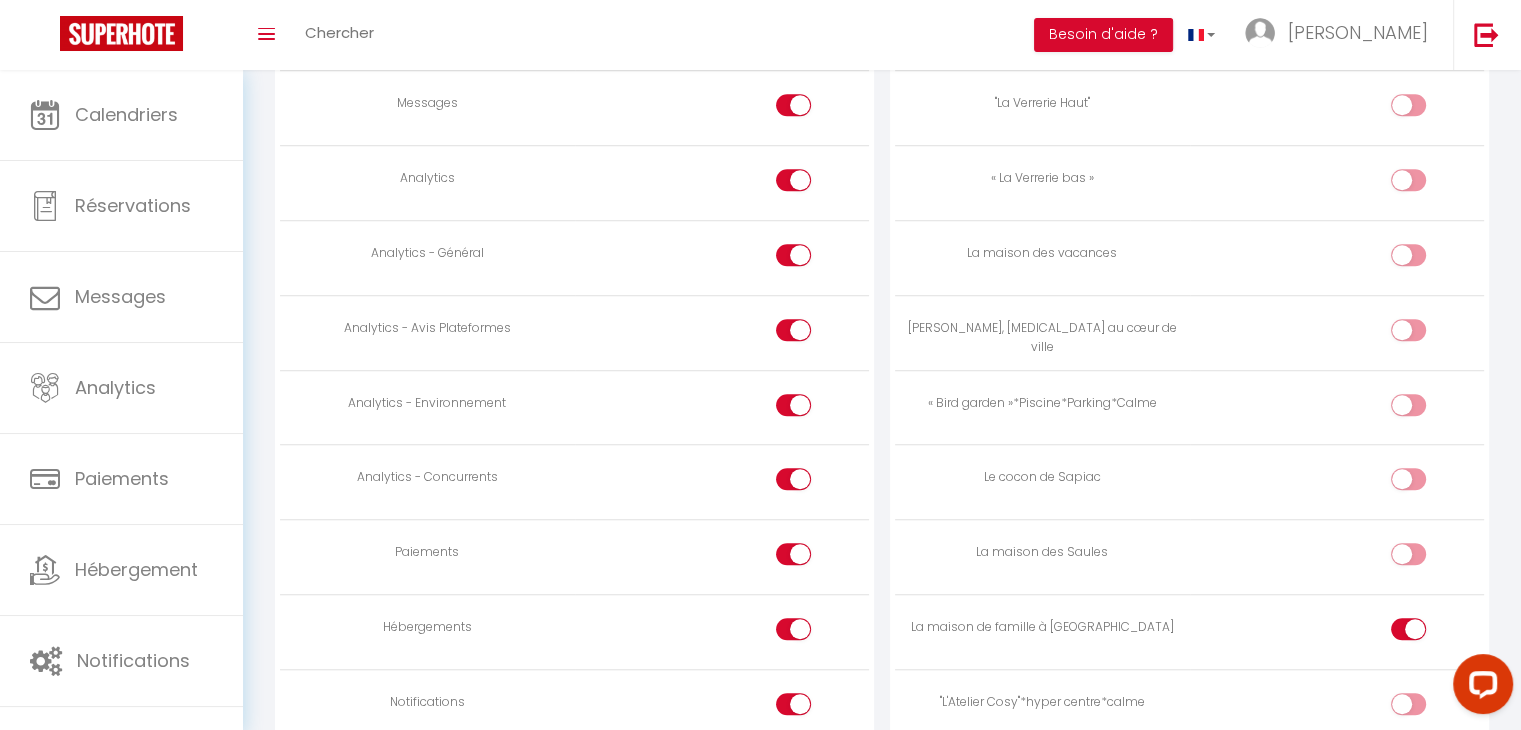 click at bounding box center (793, 704) 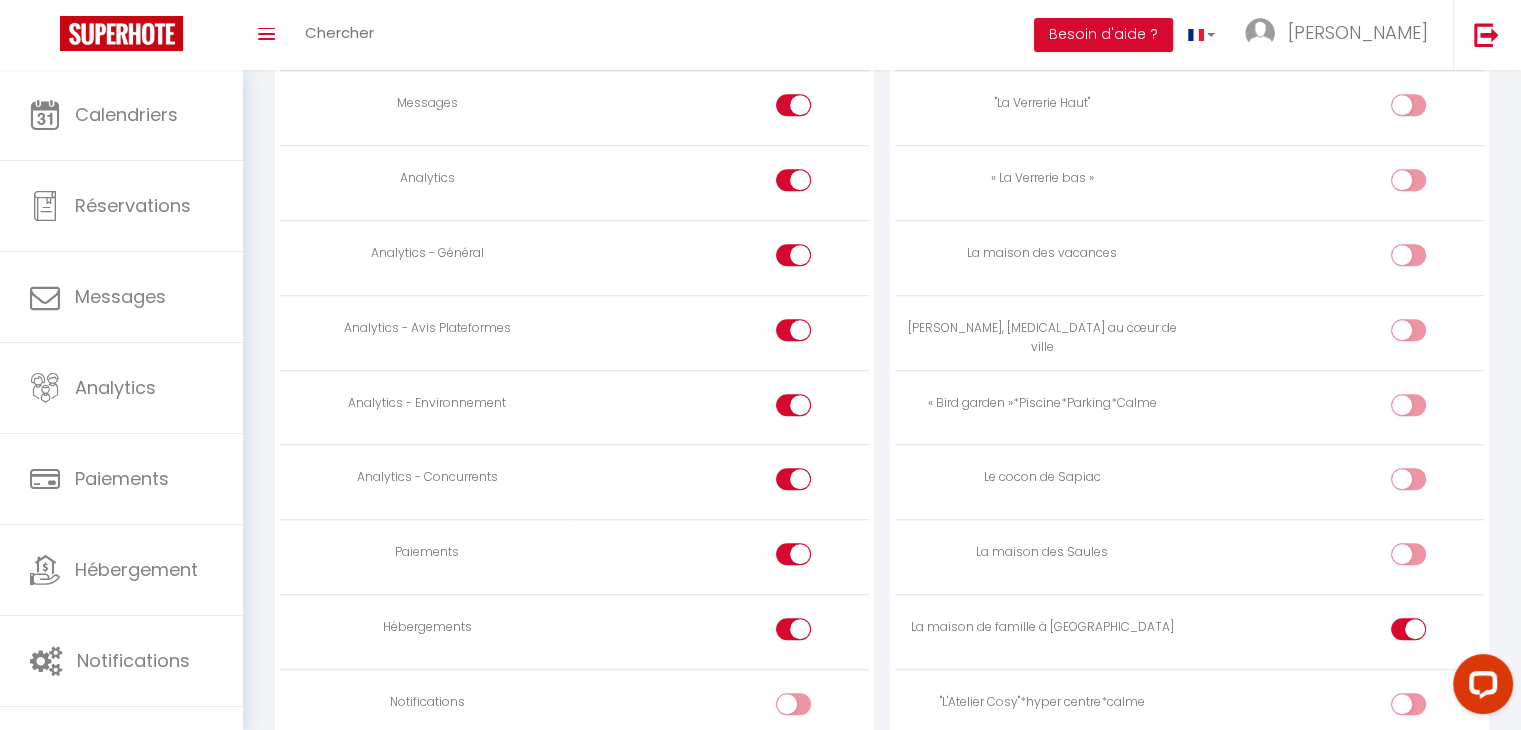 click at bounding box center (793, 629) 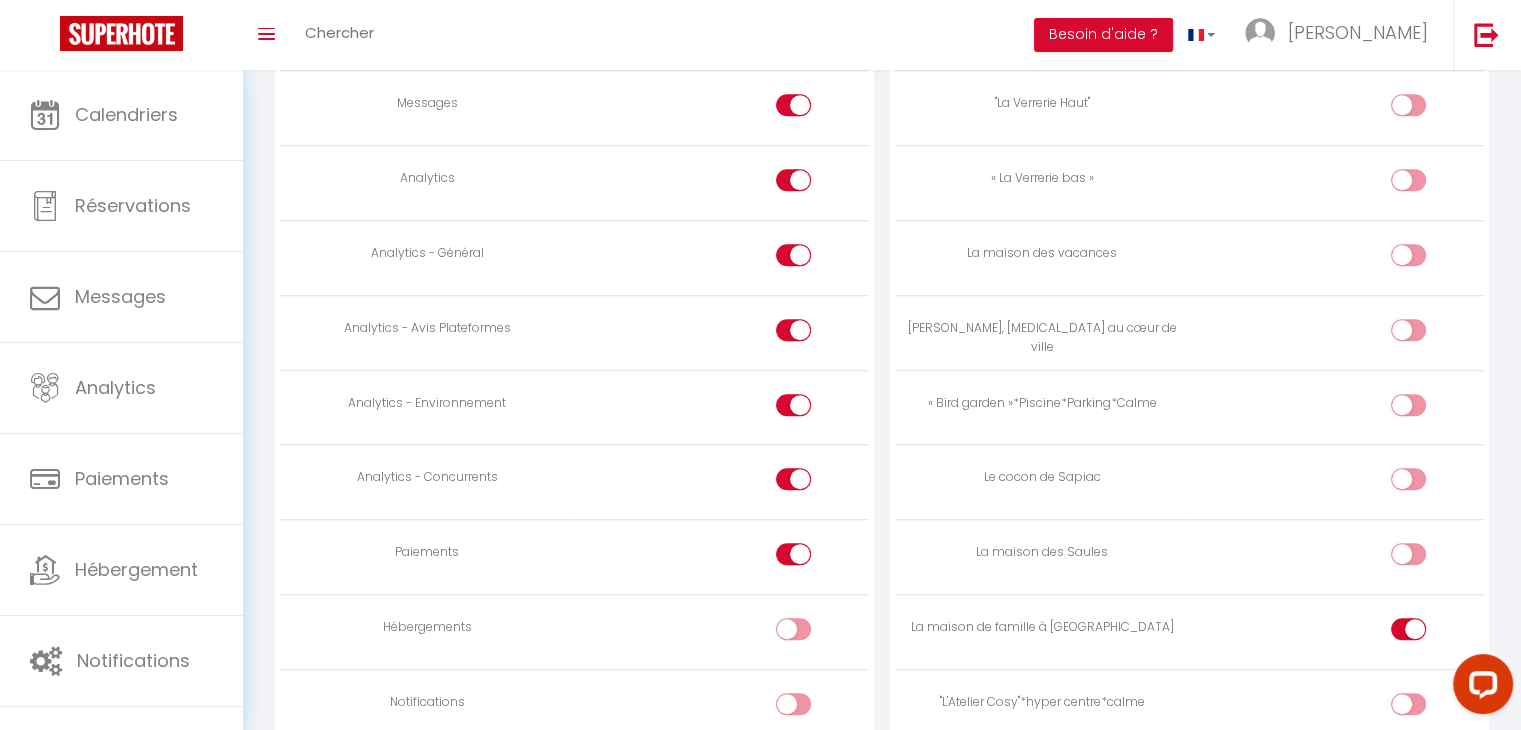 click at bounding box center [793, 554] 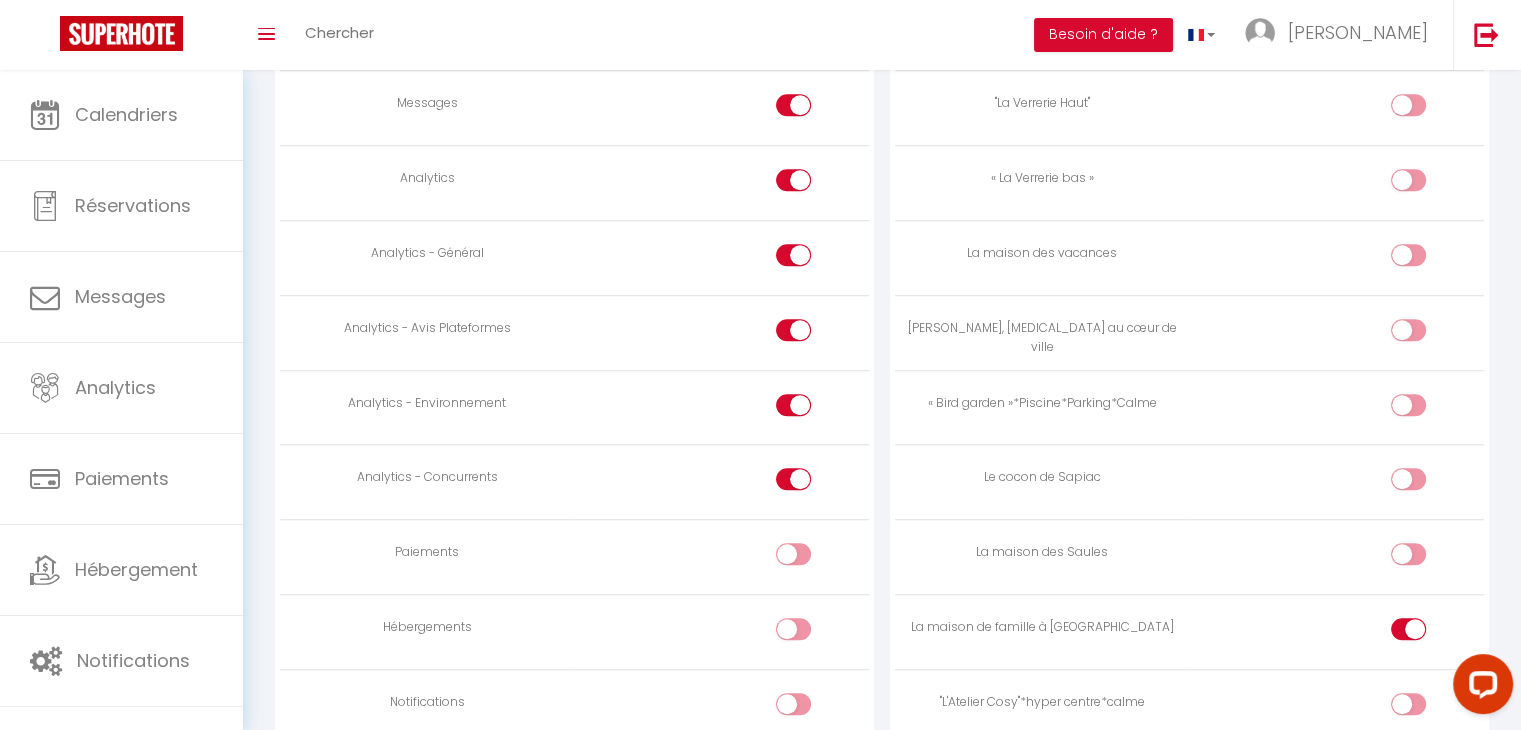 click at bounding box center (793, 479) 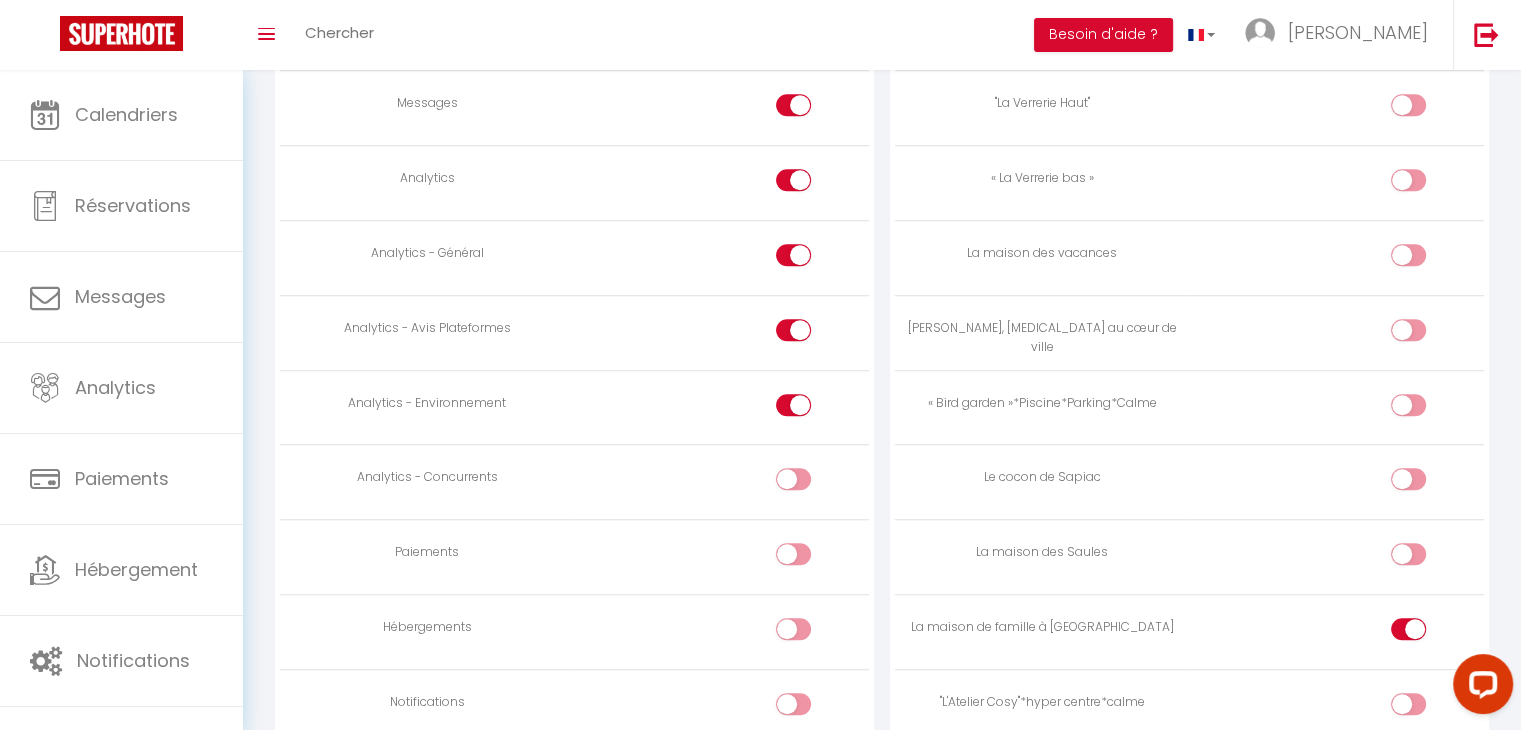 click at bounding box center (793, 405) 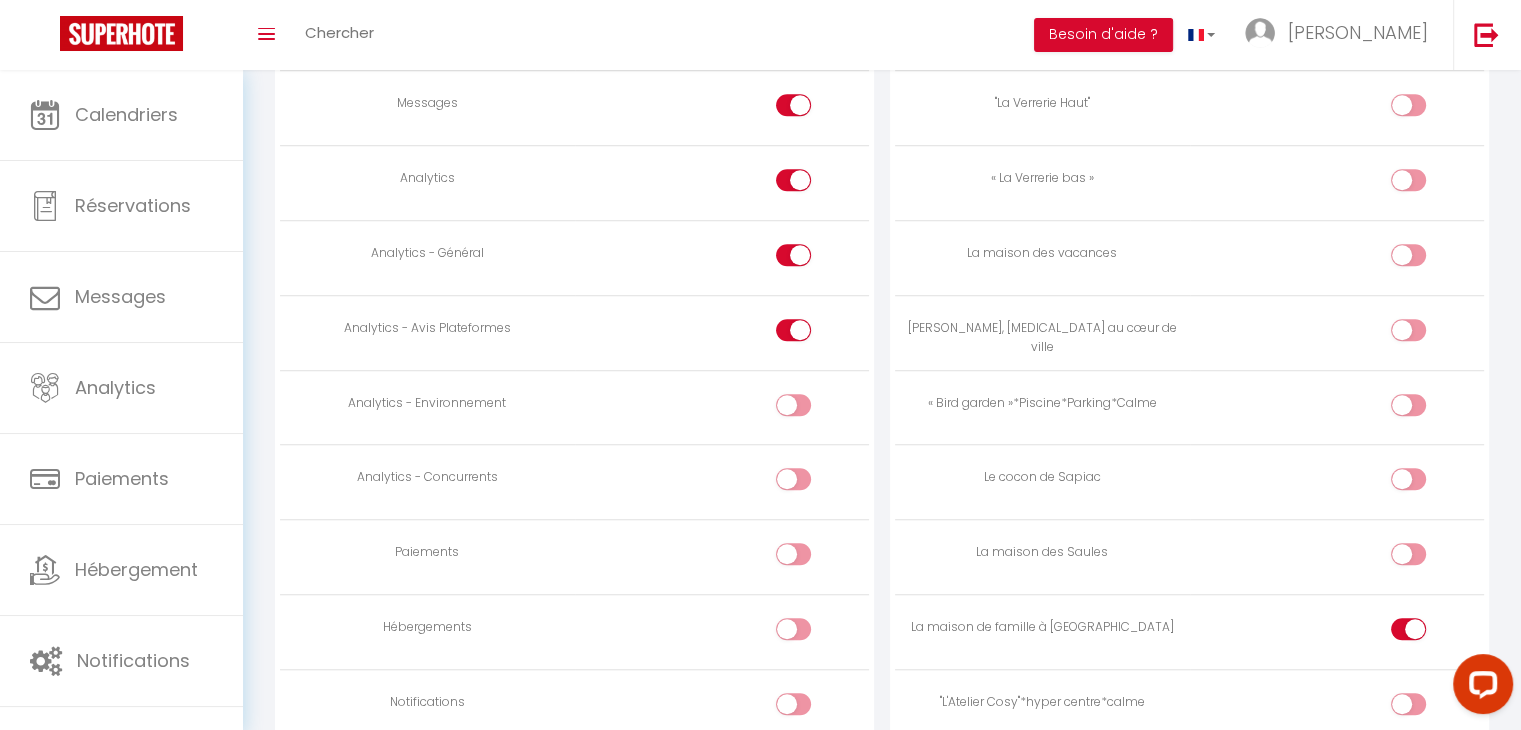 click at bounding box center (793, 330) 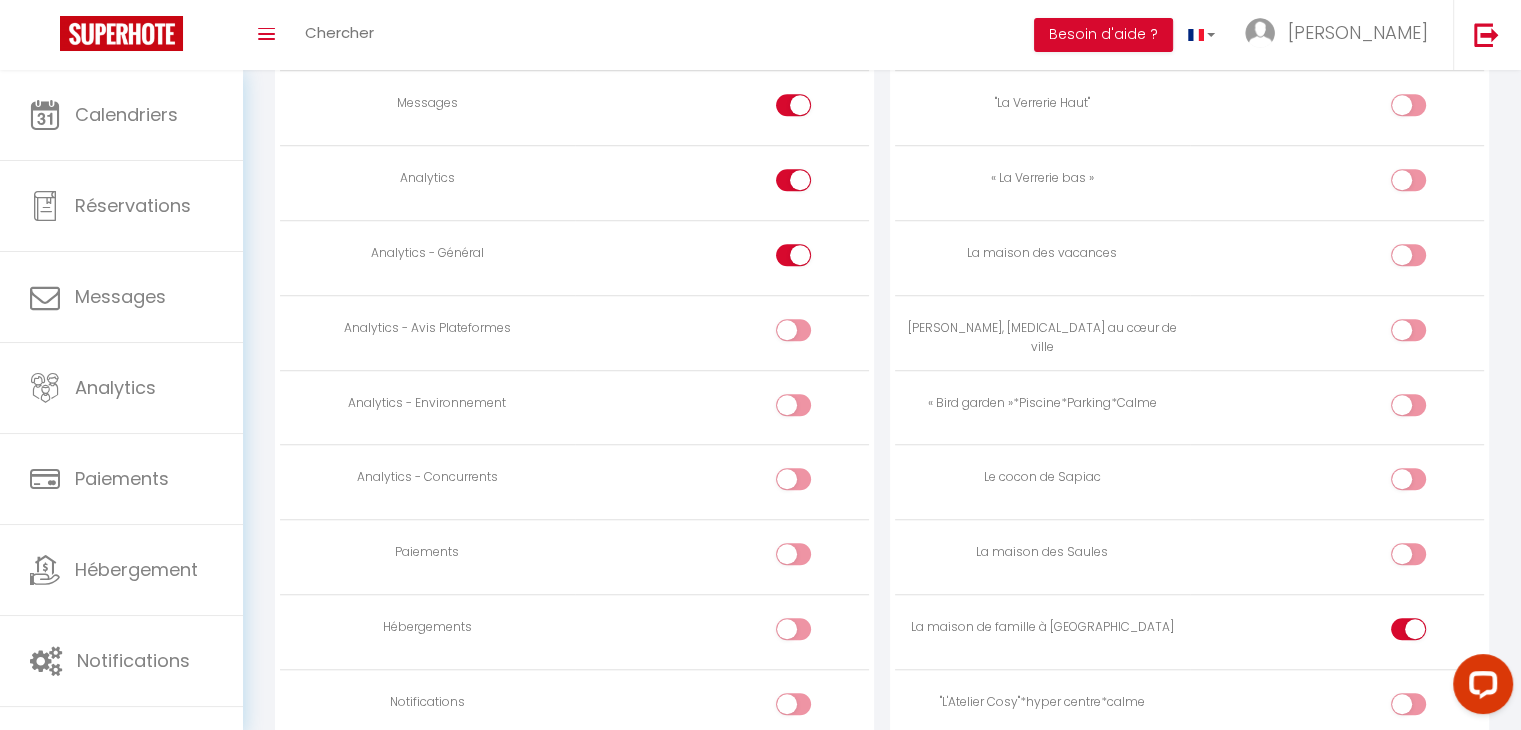 click at bounding box center [793, 255] 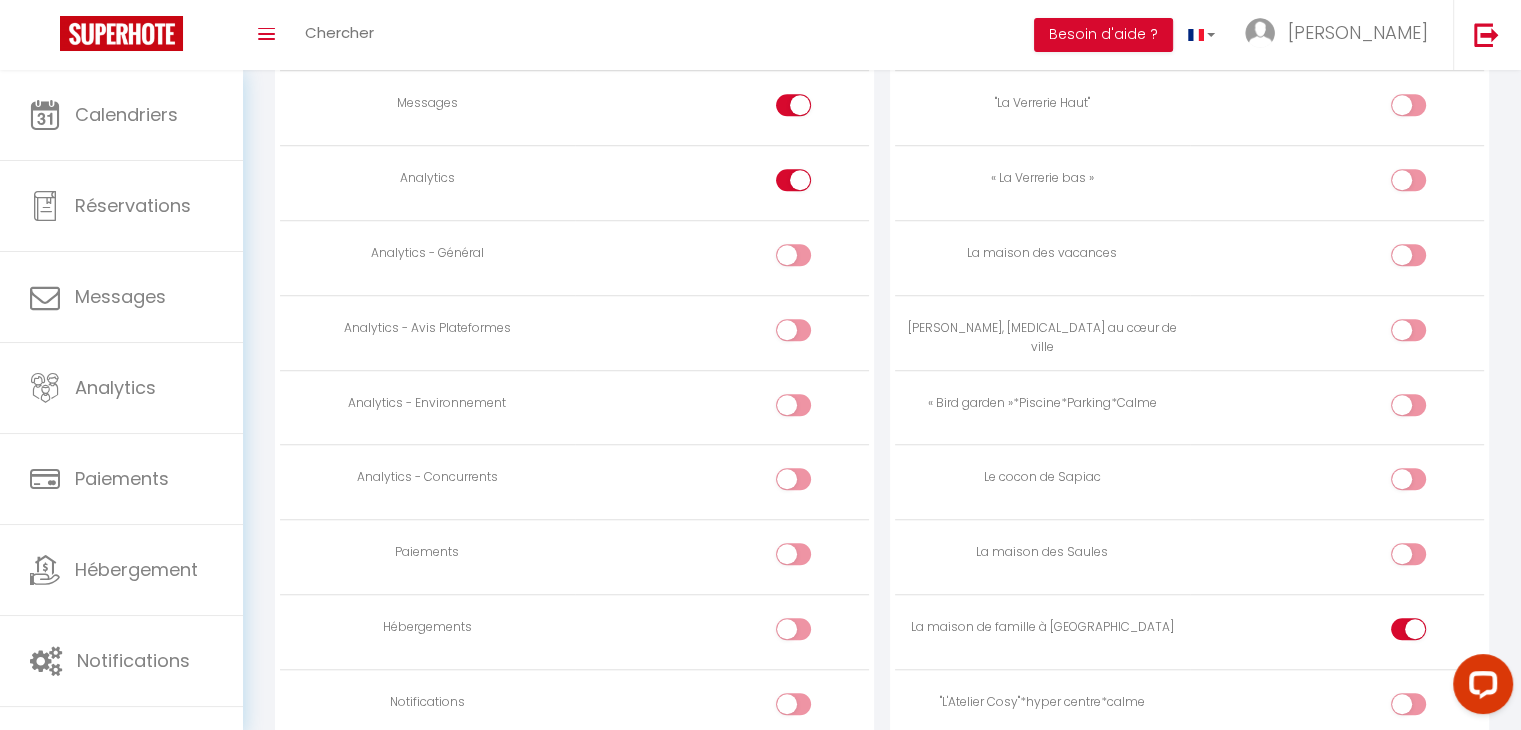 click at bounding box center [793, 180] 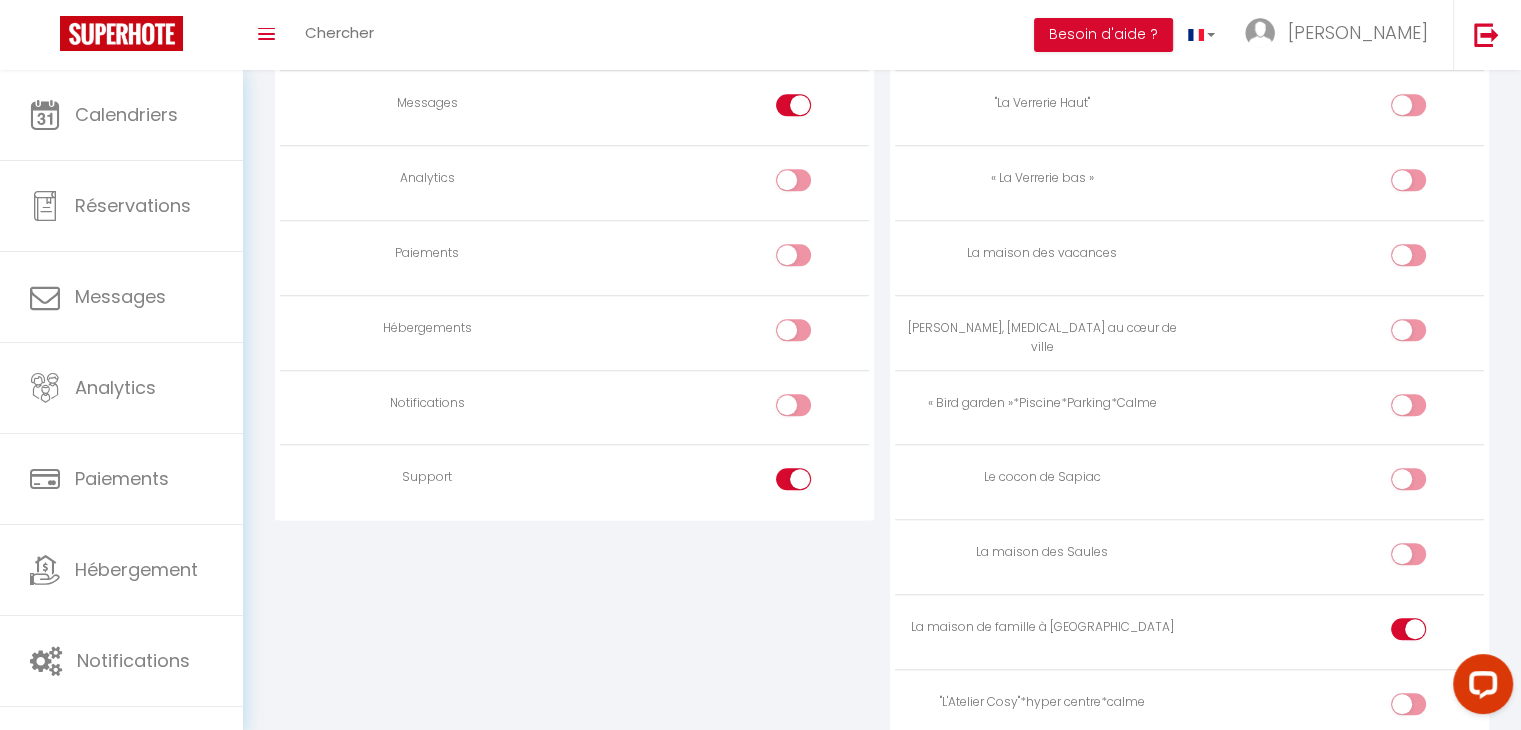 click at bounding box center (793, 483) 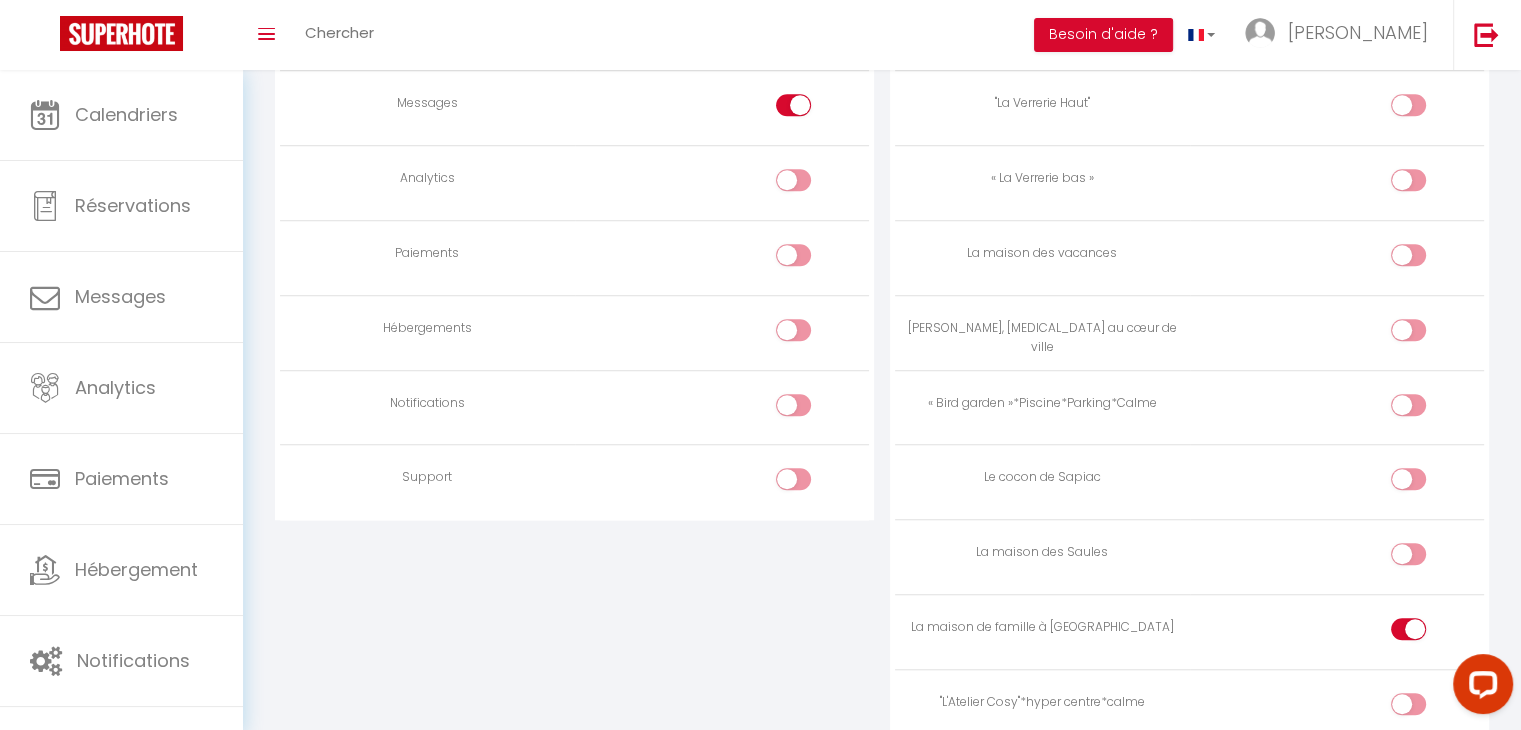 click at bounding box center [793, 105] 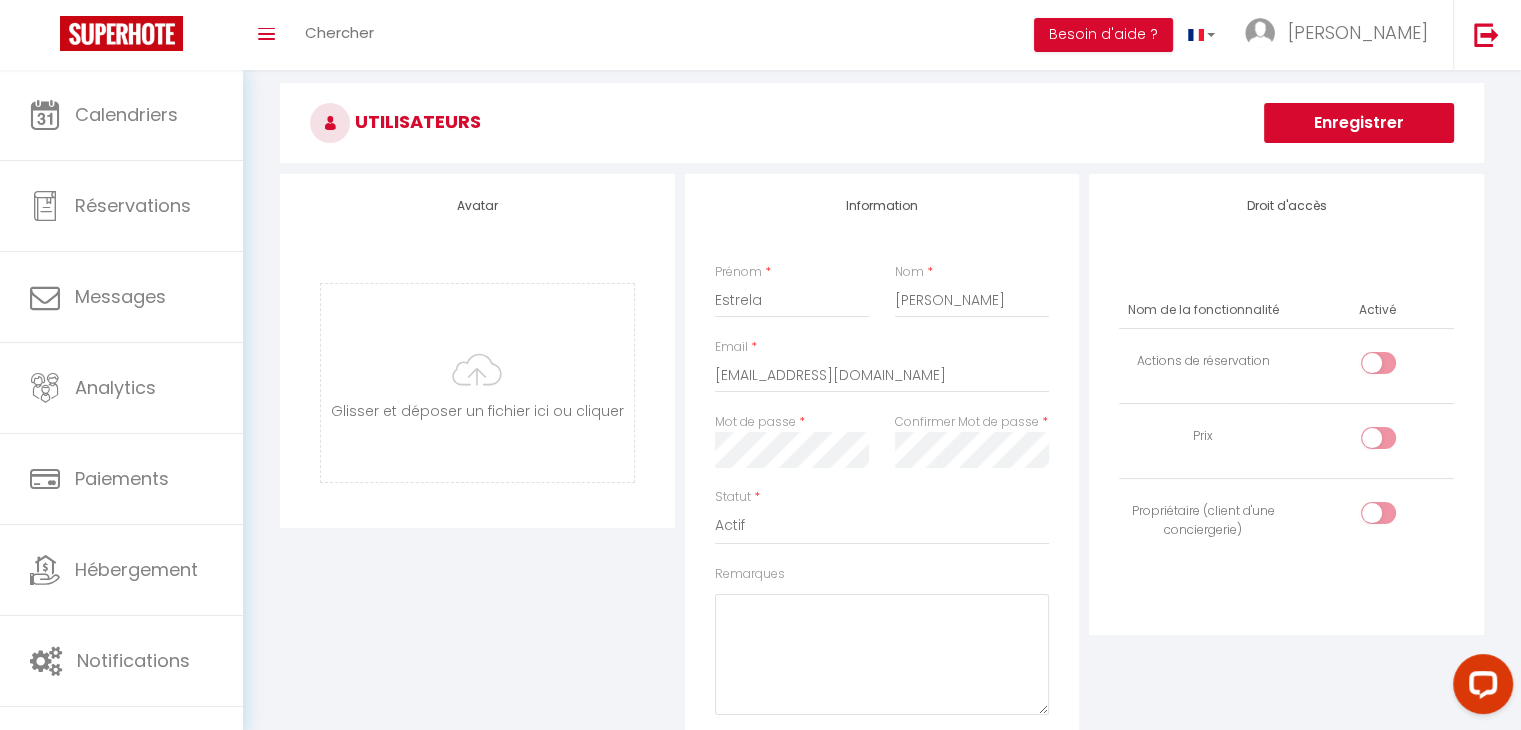 scroll, scrollTop: 0, scrollLeft: 0, axis: both 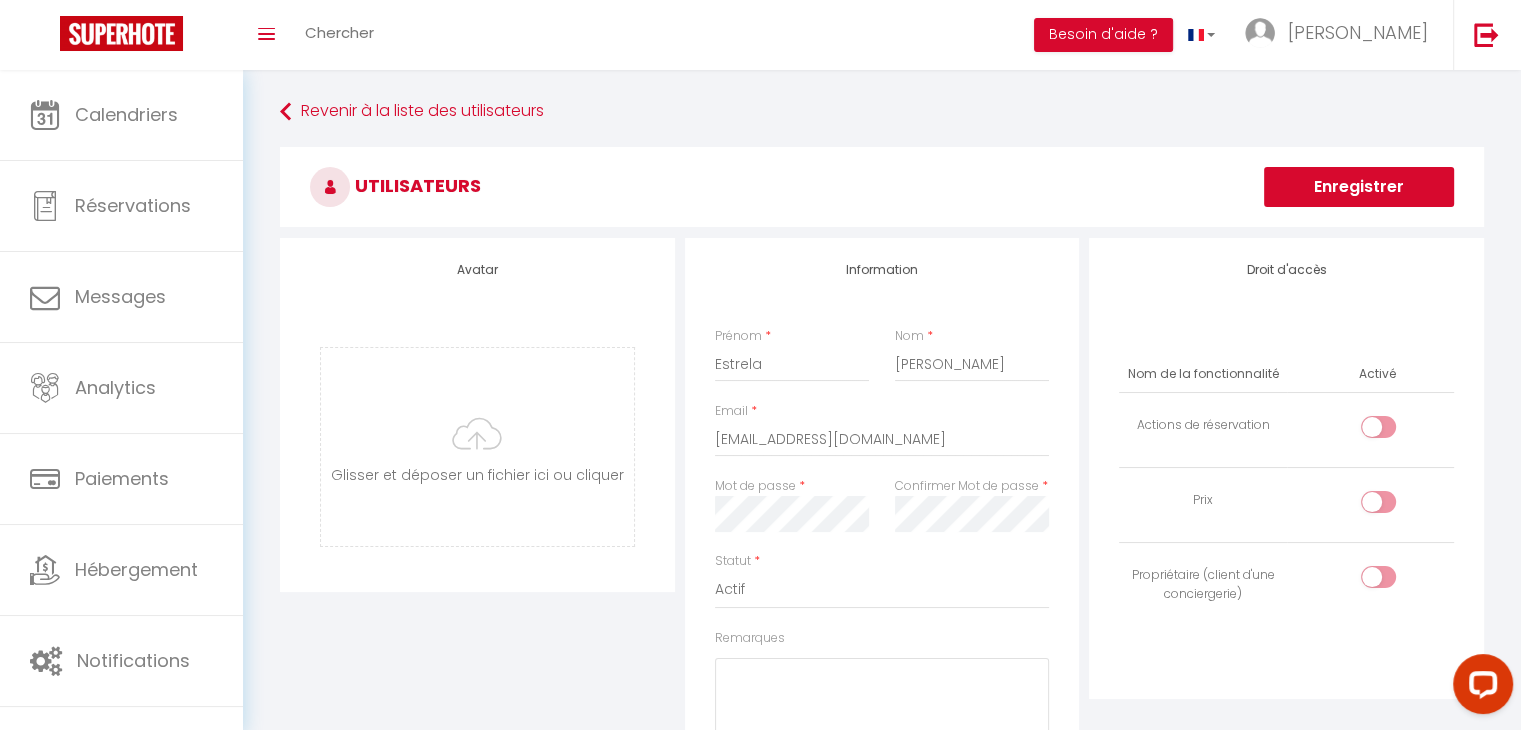 click on "Enregistrer" at bounding box center (1359, 187) 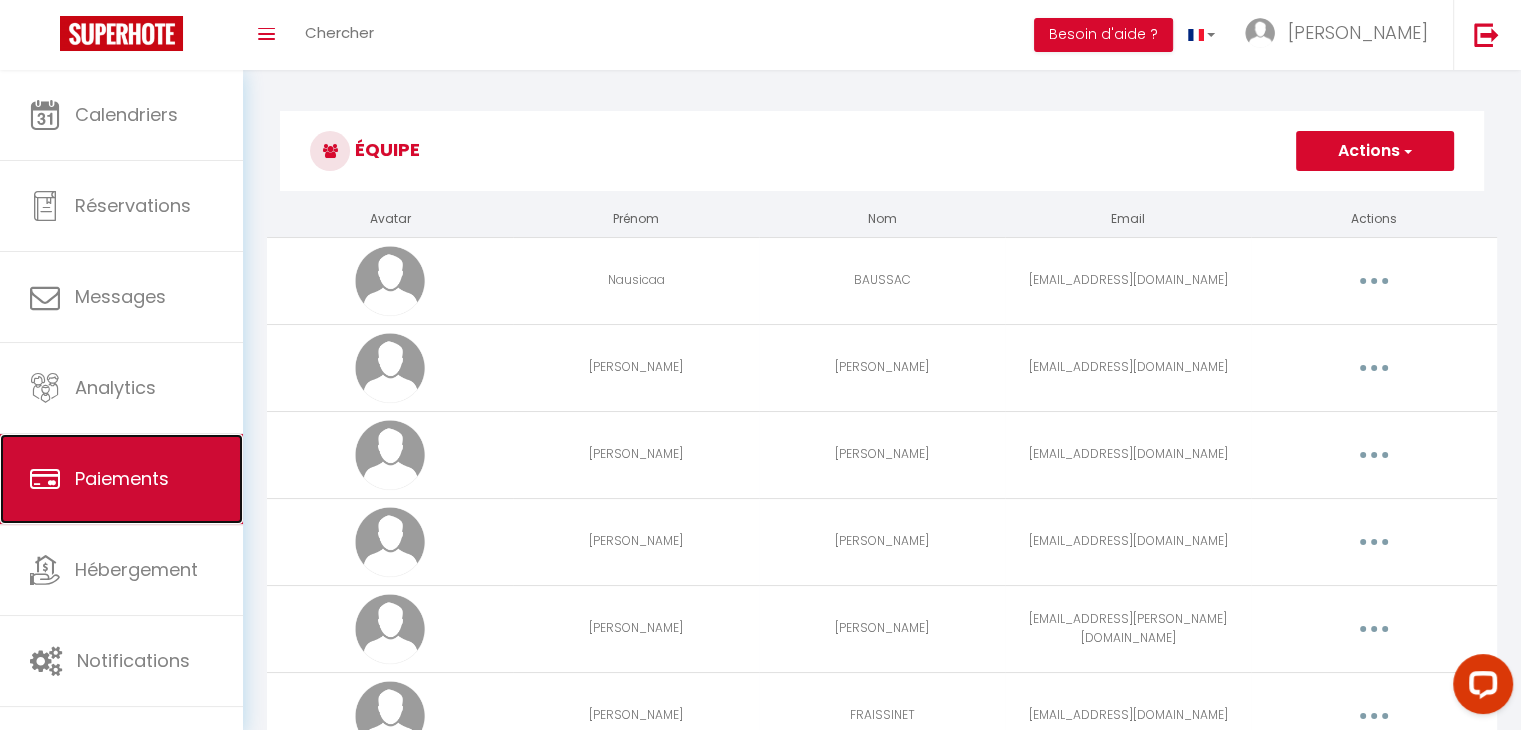 click on "Paiements" at bounding box center [122, 478] 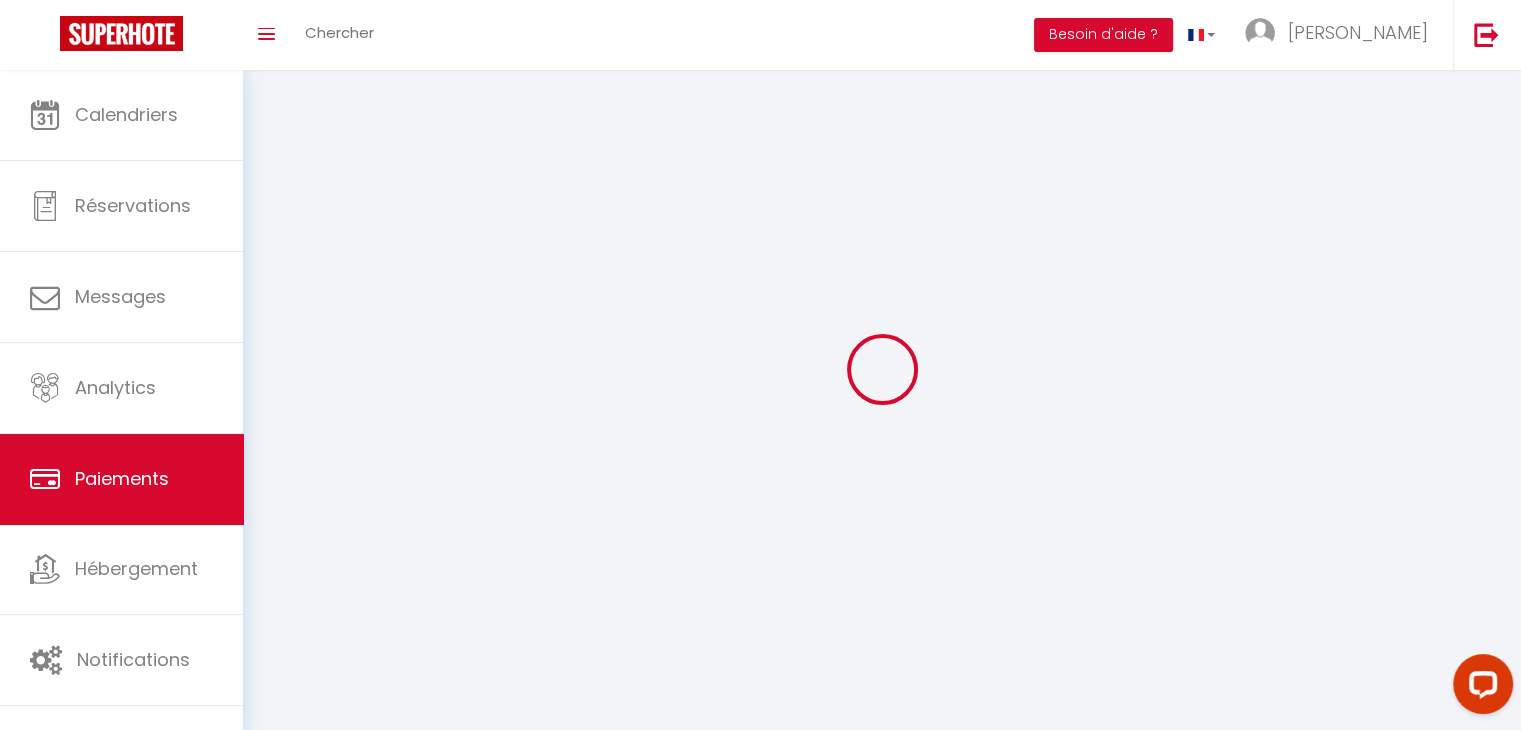 select on "2" 